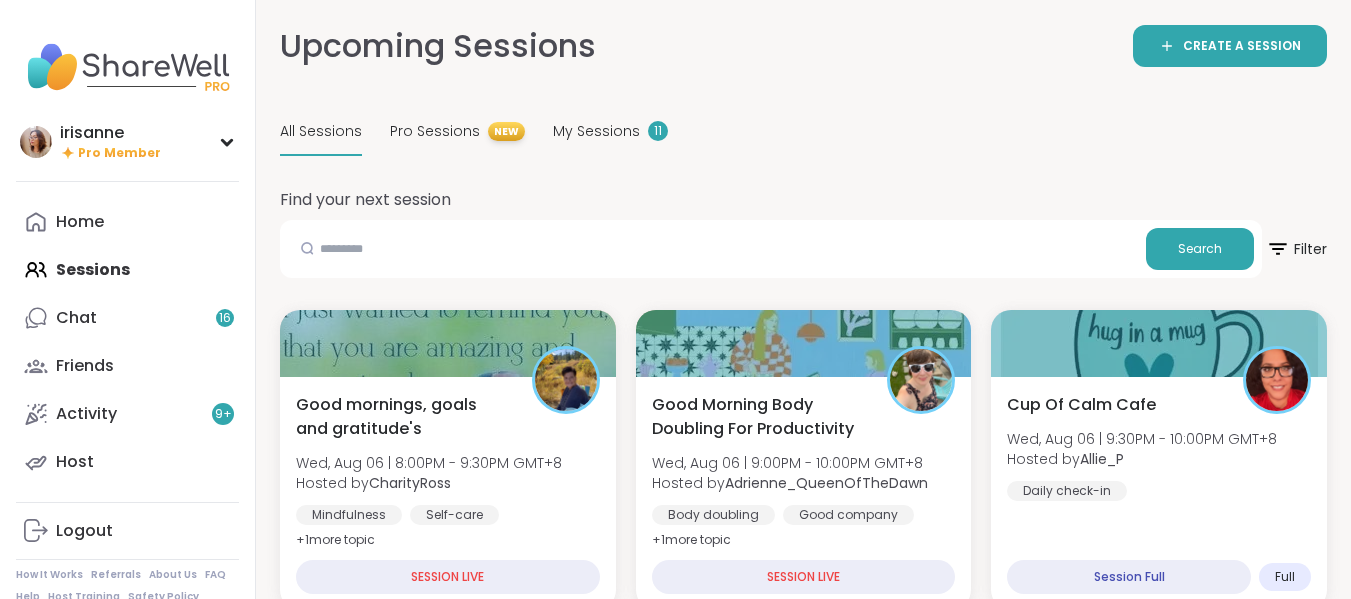 scroll, scrollTop: 205, scrollLeft: 0, axis: vertical 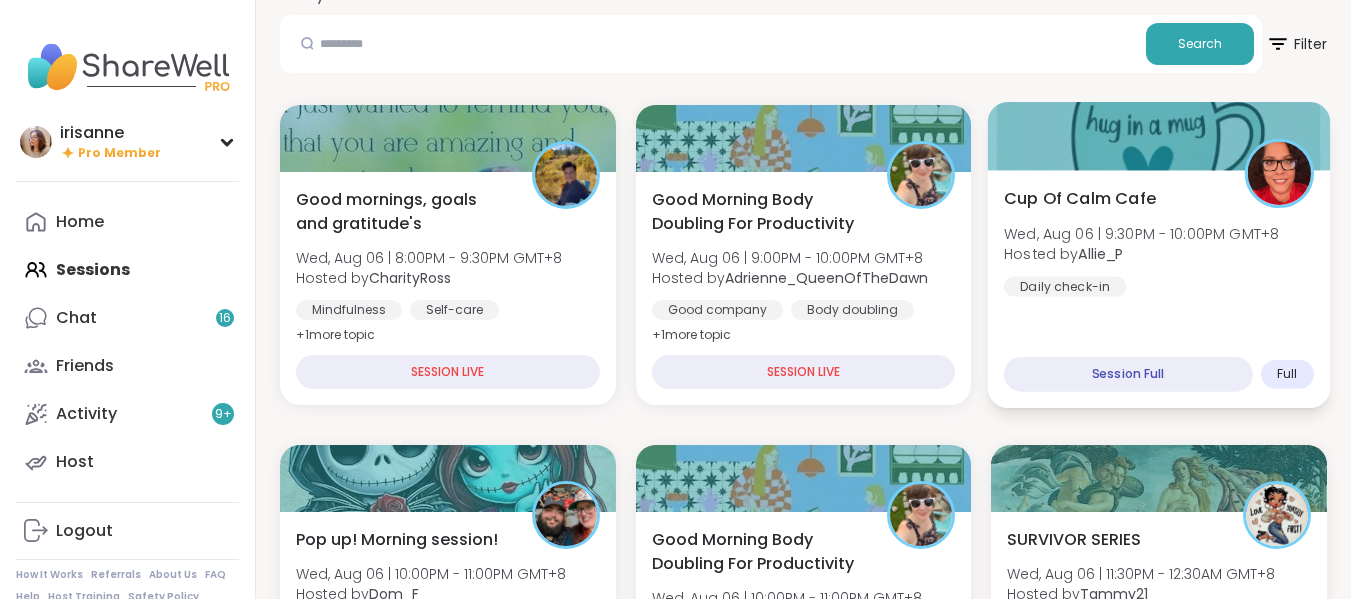 click on "Cup Of Calm Cafe Wed, [DATE] | 9:30PM - 10:00PM GMT+8 Hosted by @[USERNAME] Daily check-in Session Full Full" at bounding box center [1159, 289] 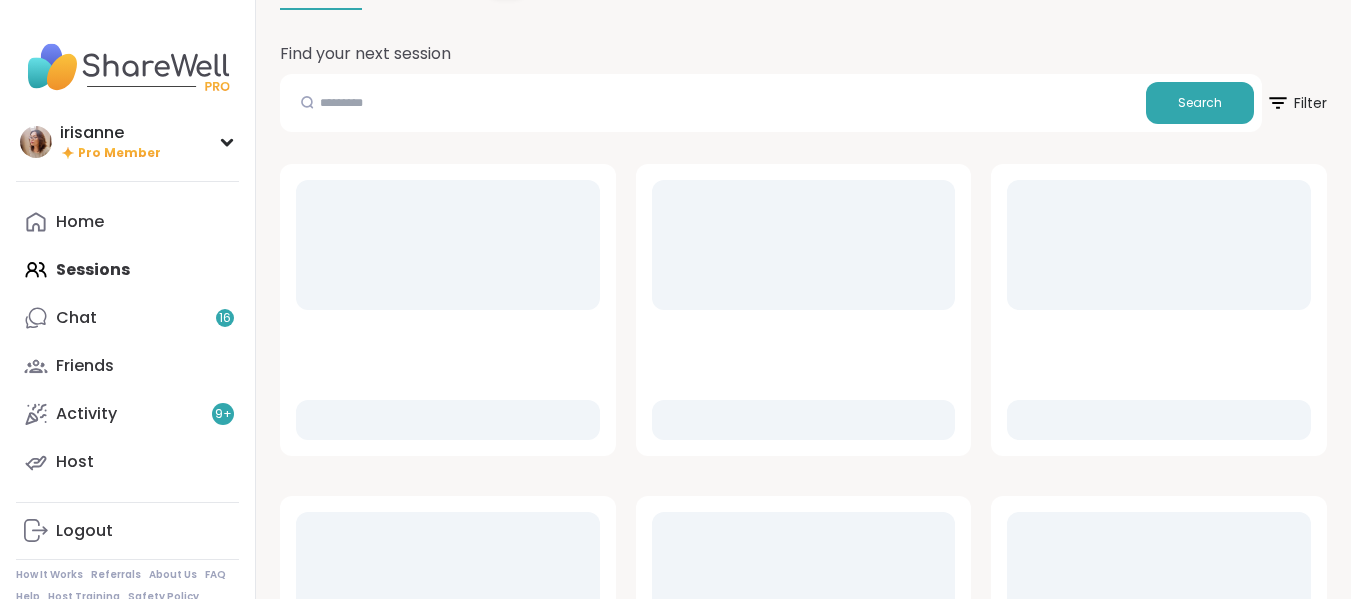 scroll, scrollTop: 146, scrollLeft: 0, axis: vertical 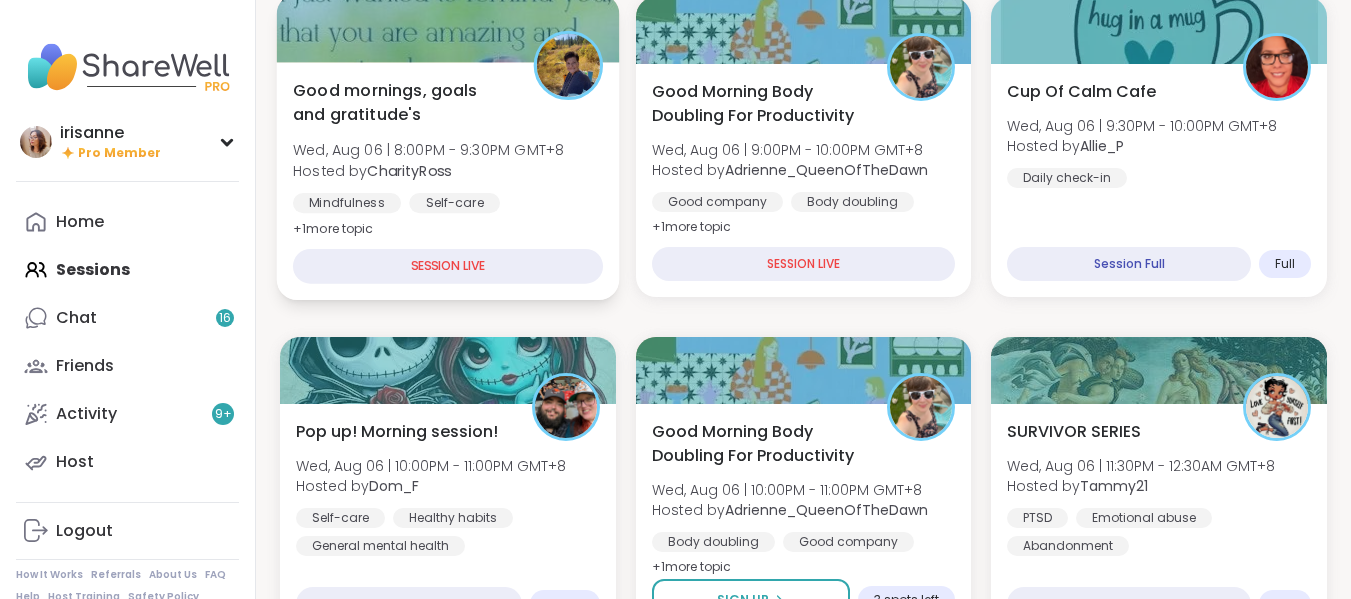 click on "Hosted by  CharityRoss" at bounding box center (428, 170) 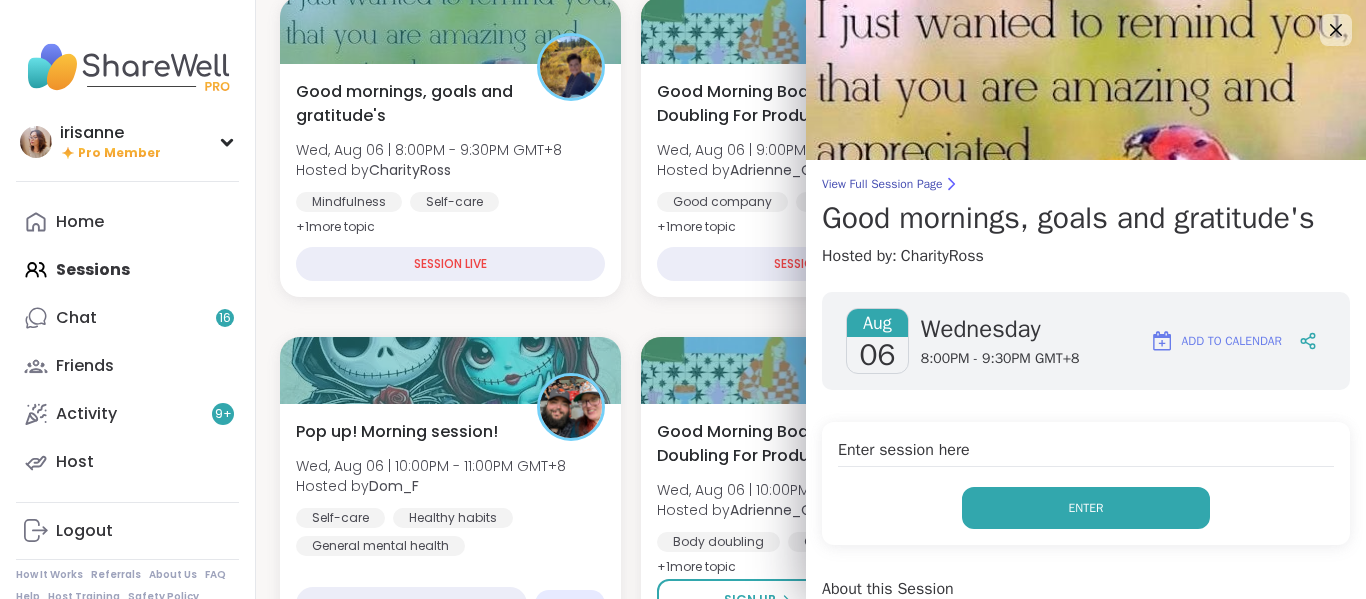 click on "Enter" at bounding box center (1086, 508) 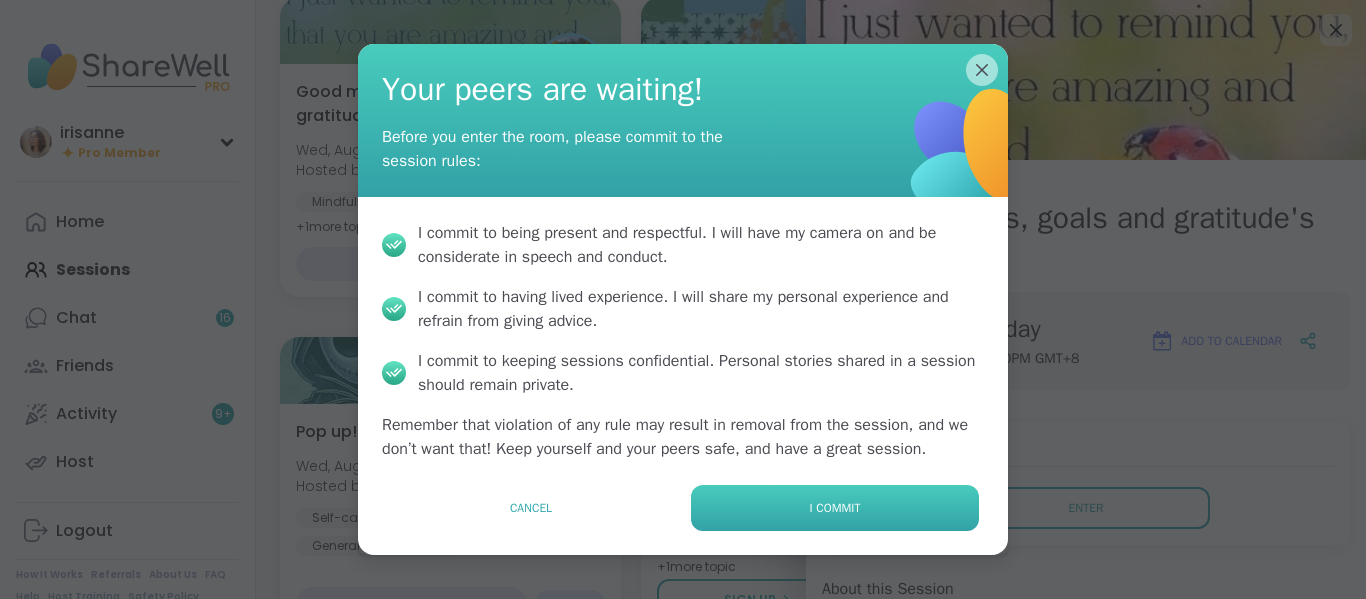 click on "I commit" at bounding box center (835, 508) 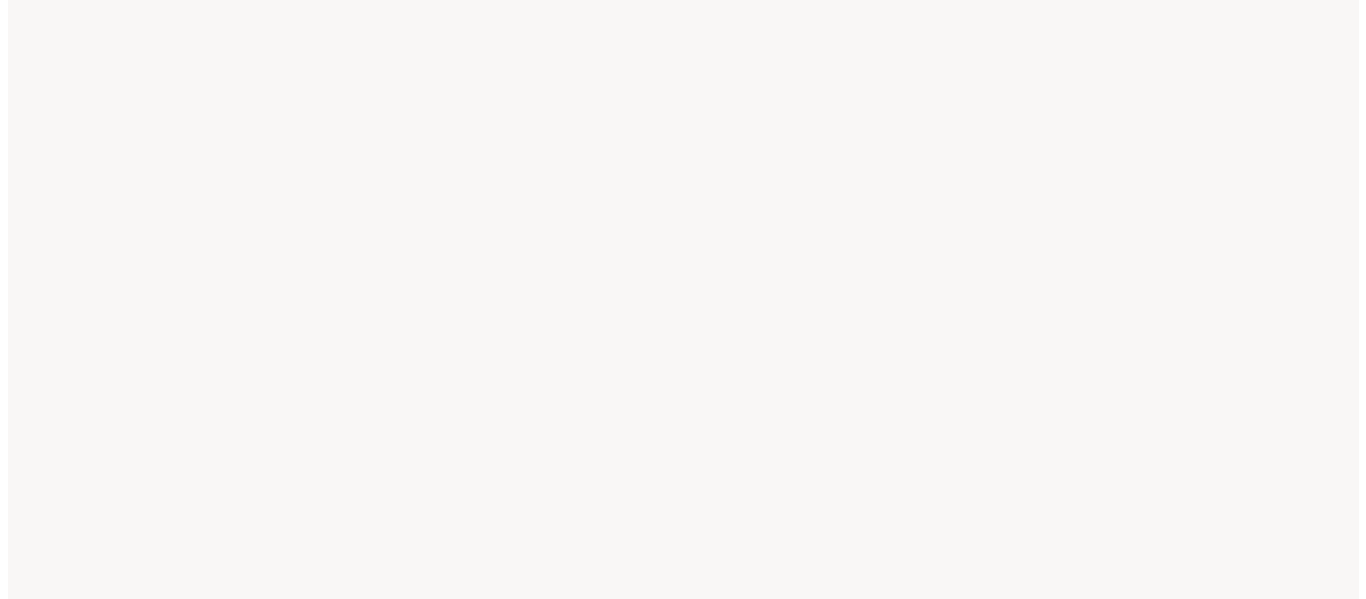 scroll, scrollTop: 0, scrollLeft: 0, axis: both 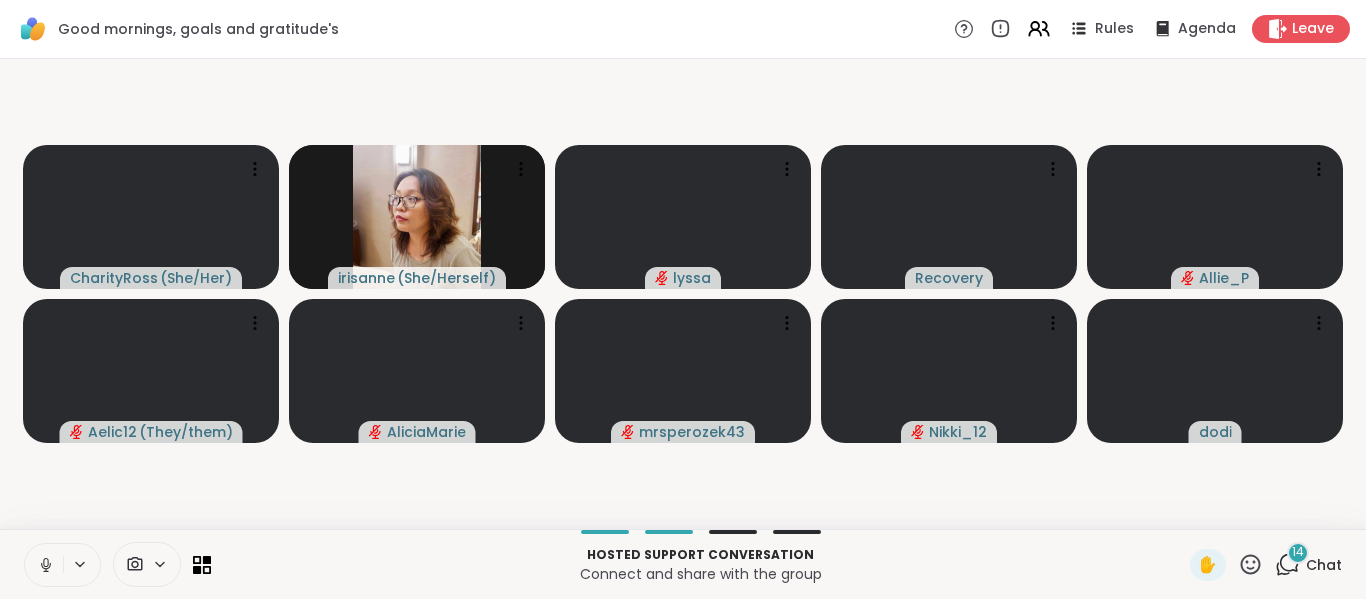 click at bounding box center (44, 565) 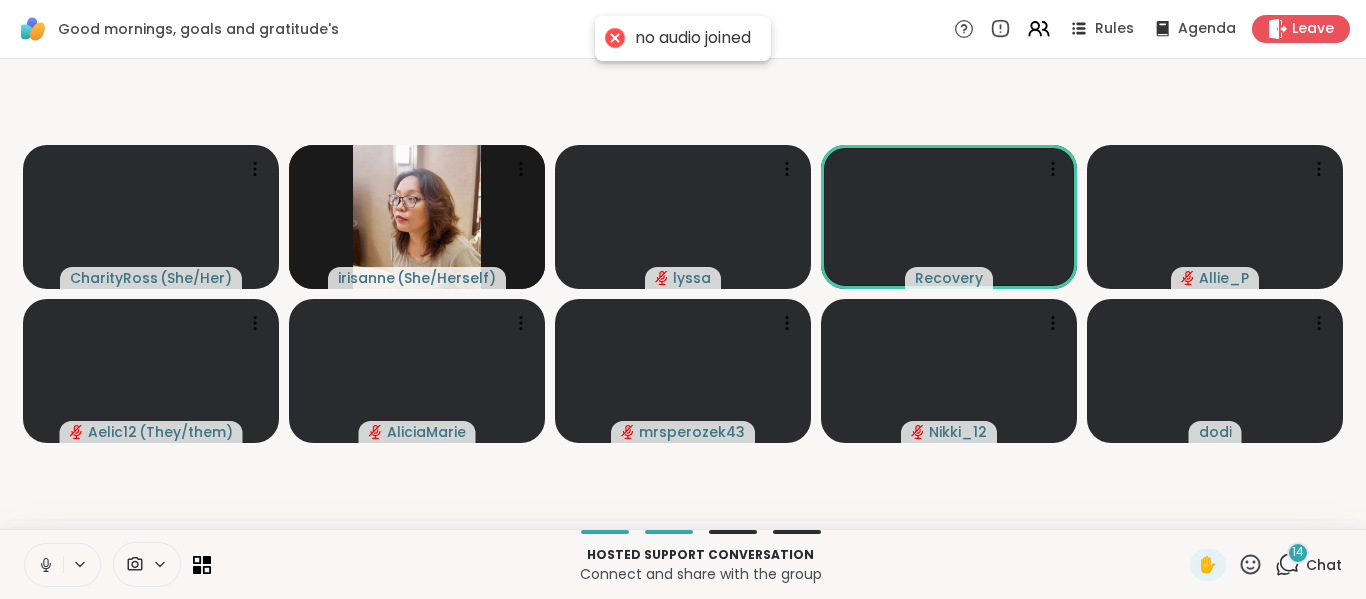 click at bounding box center (44, 565) 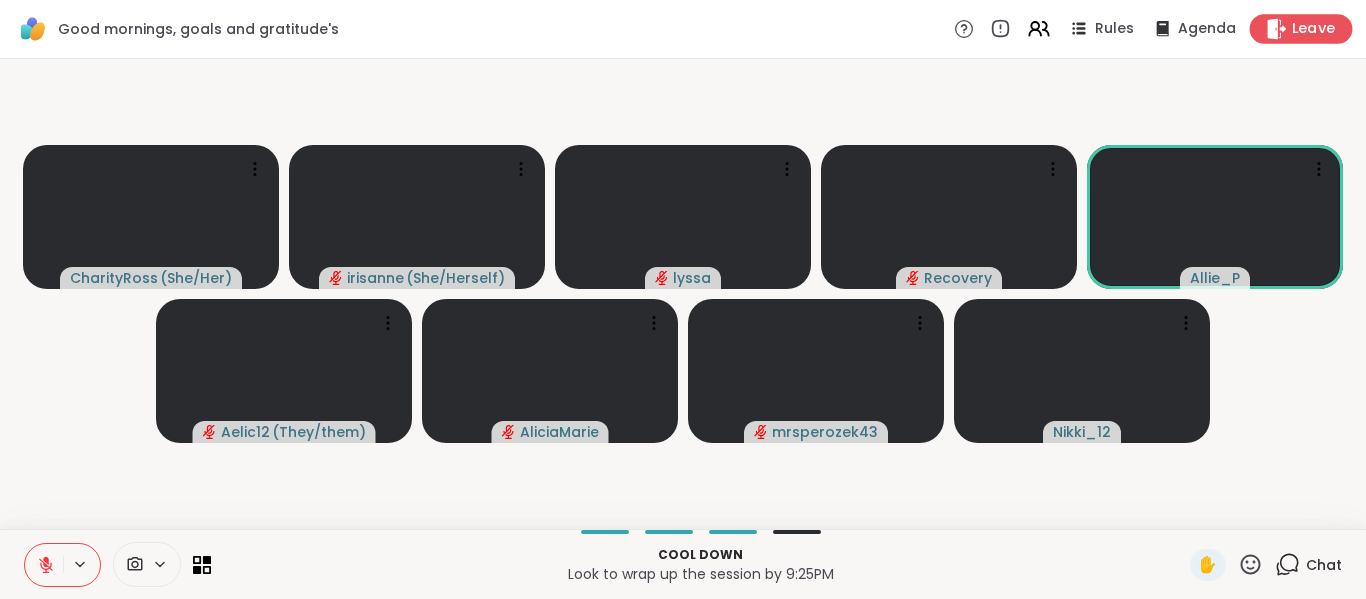 click on "Leave" at bounding box center (1314, 29) 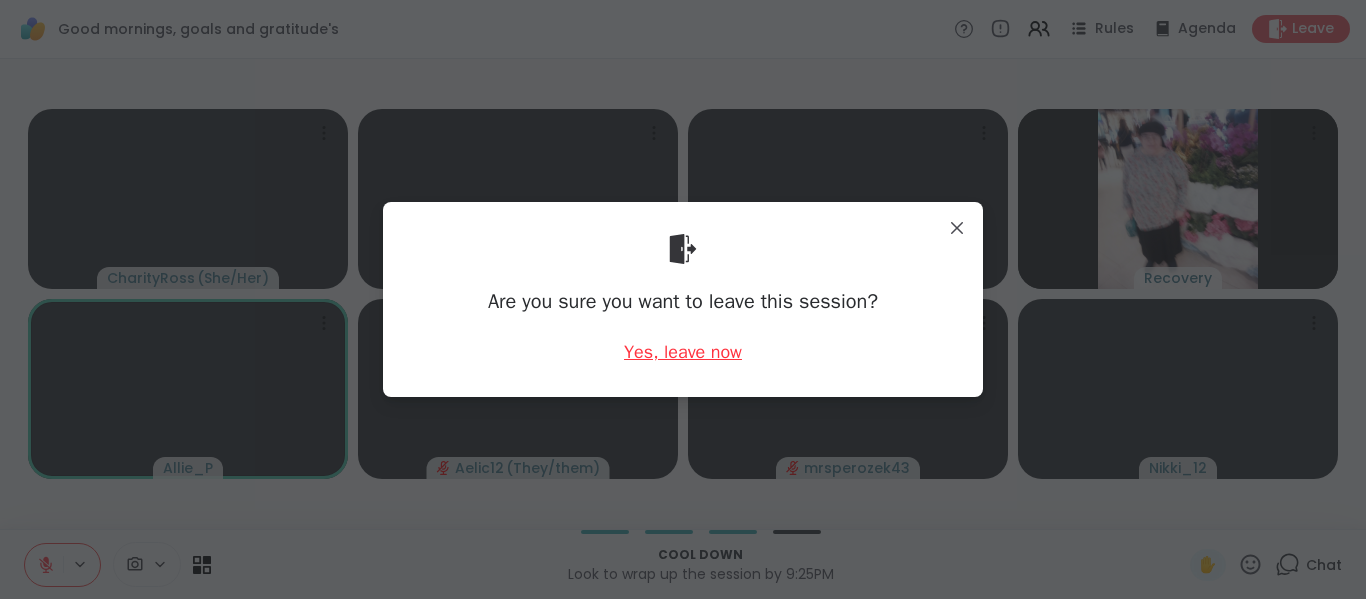click on "Yes, leave now" at bounding box center [683, 352] 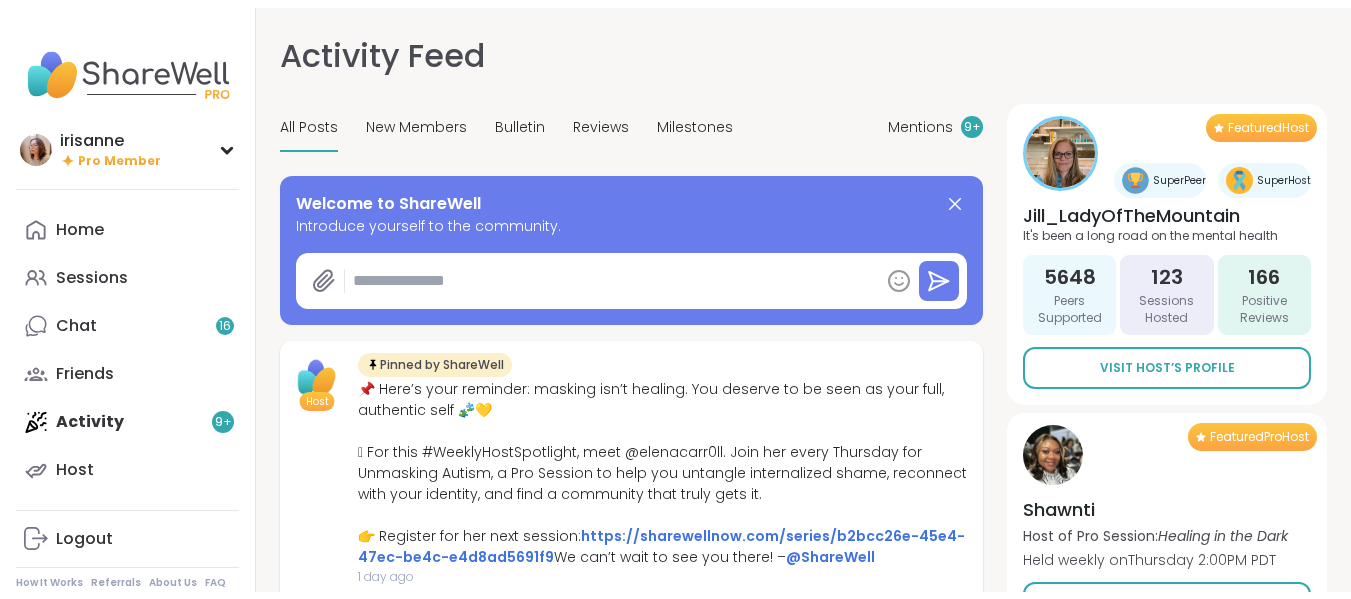scroll, scrollTop: 0, scrollLeft: 0, axis: both 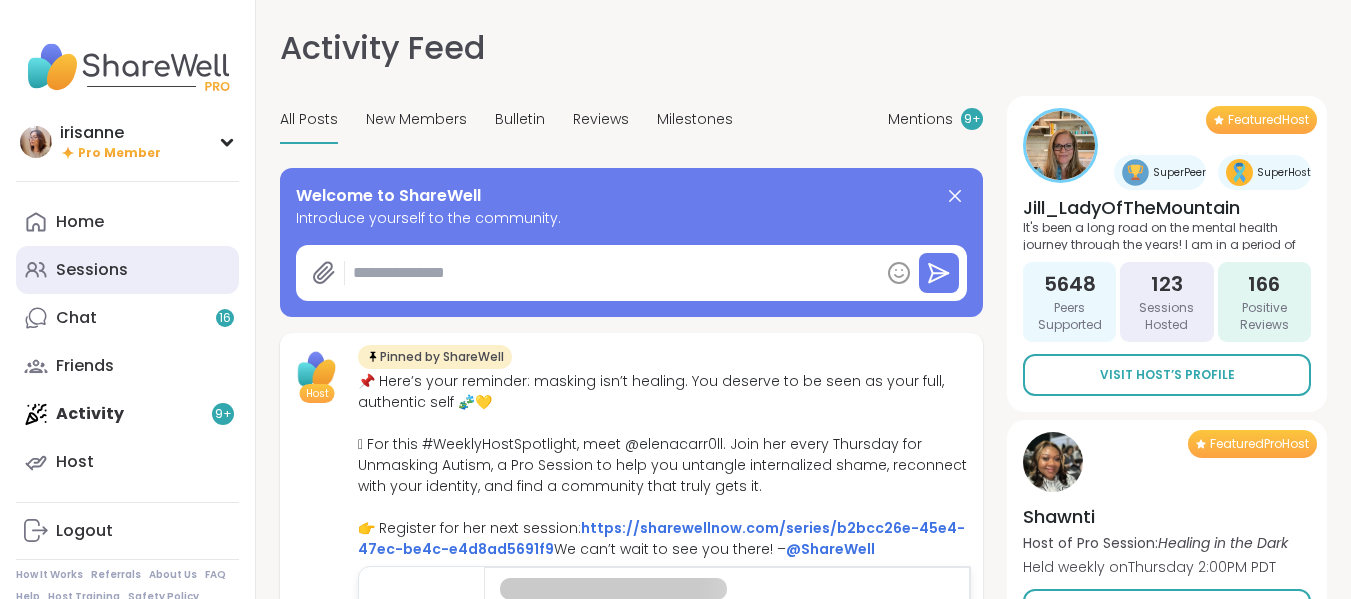 type on "*" 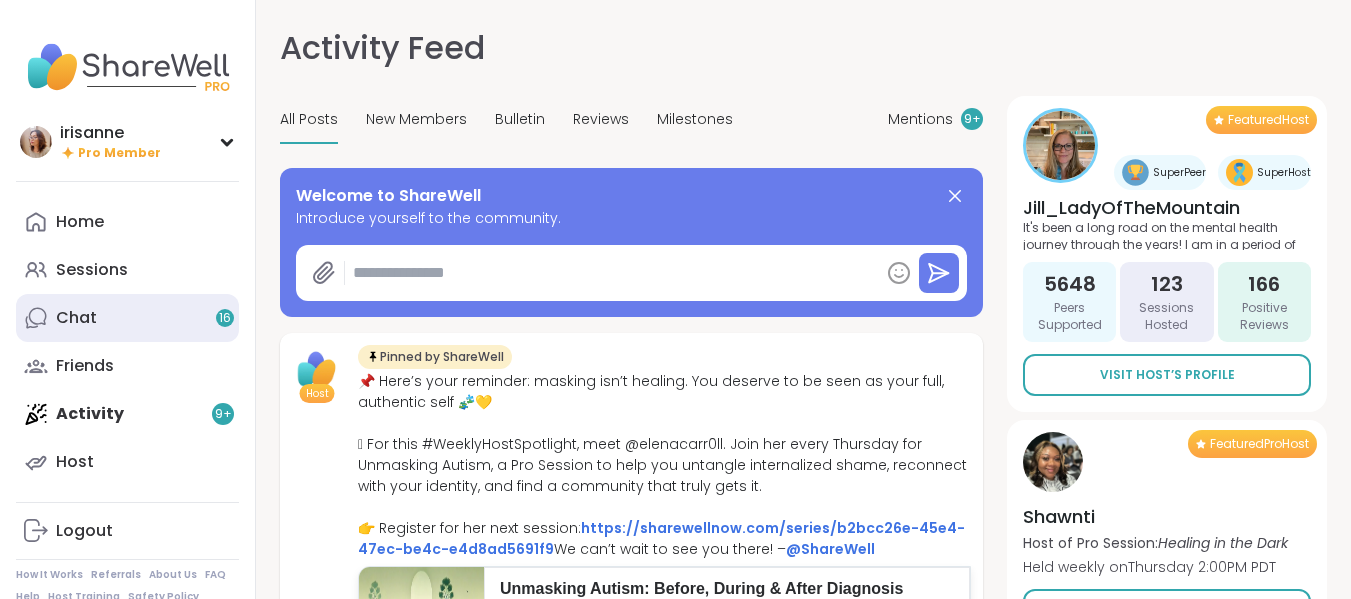 click on "Chat 16" at bounding box center (127, 318) 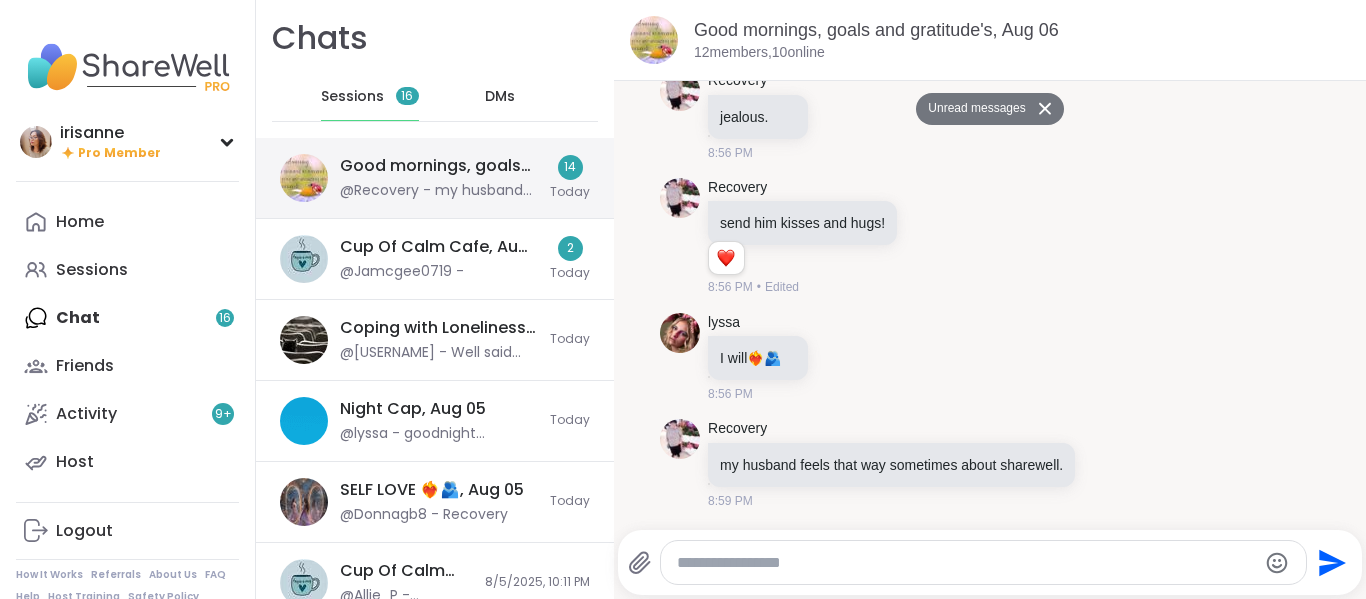 scroll, scrollTop: 3195, scrollLeft: 0, axis: vertical 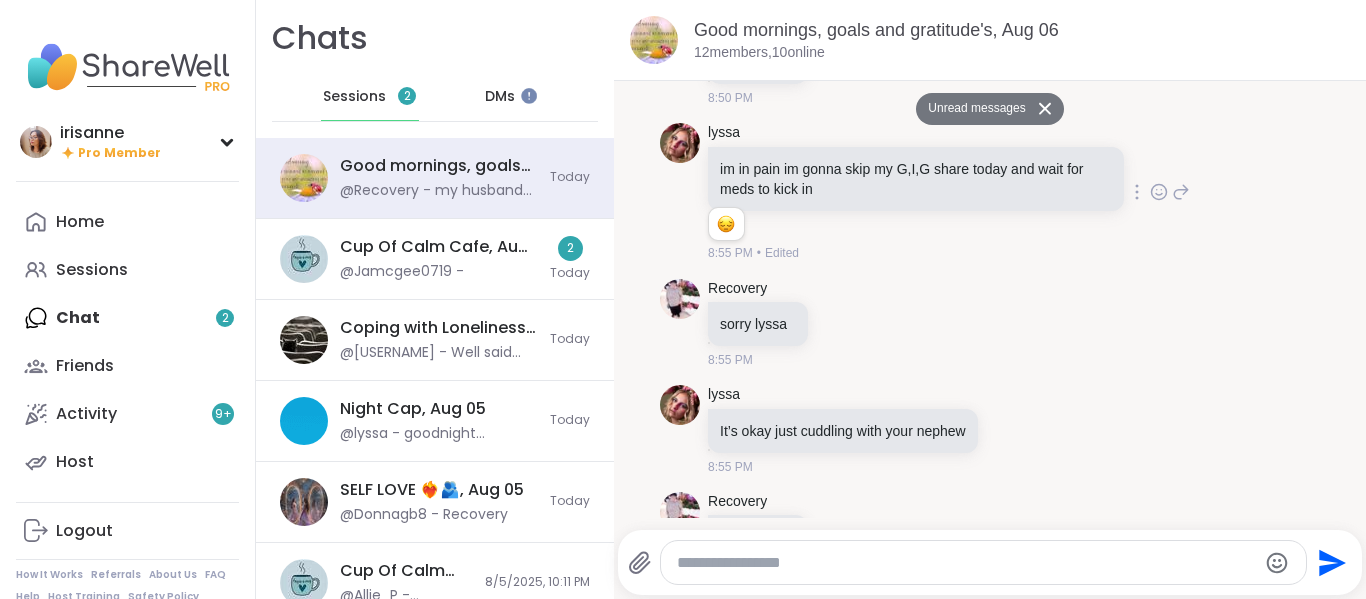 click 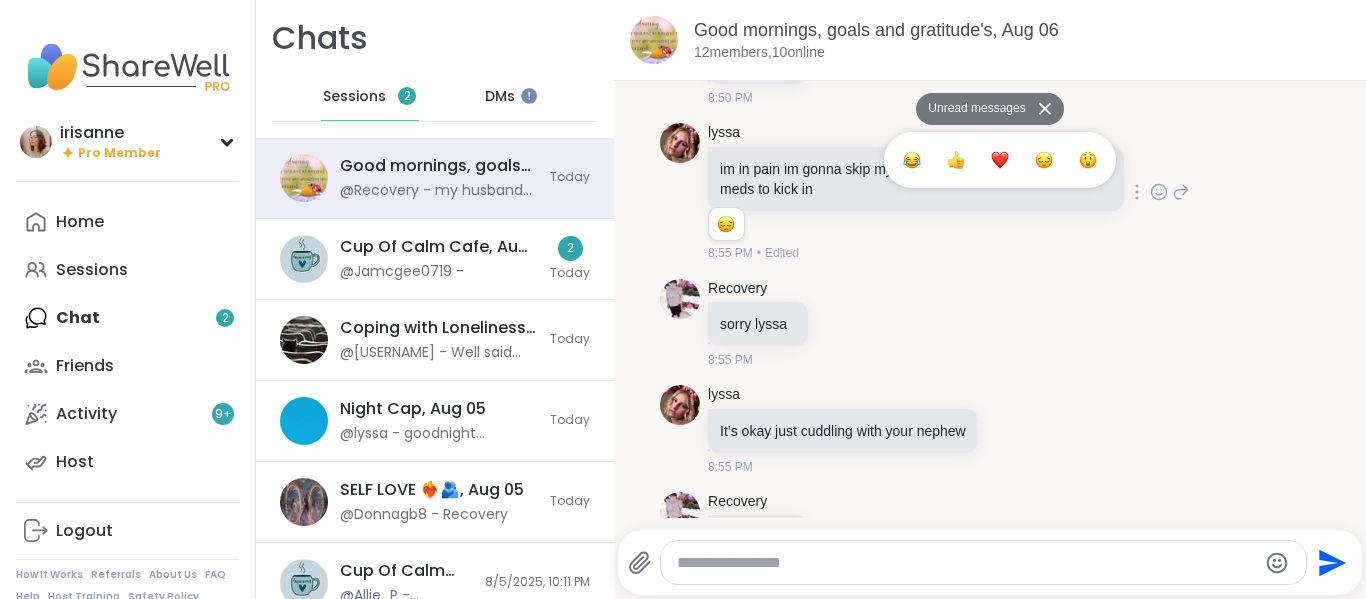 click at bounding box center (1000, 160) 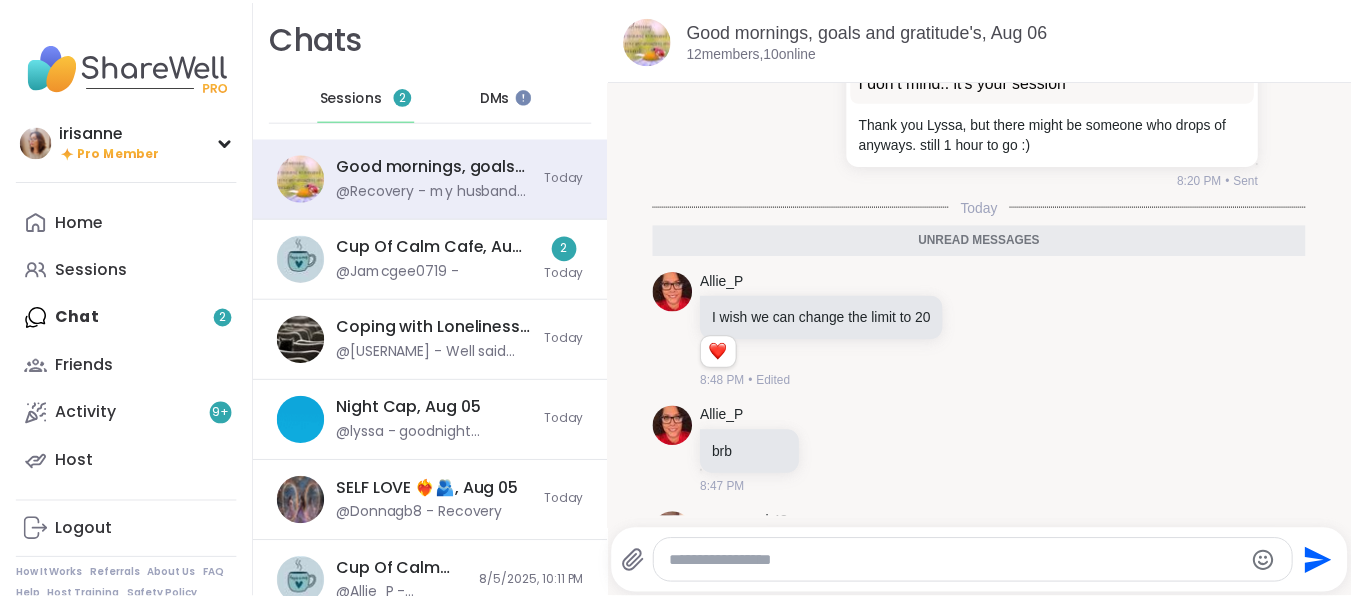 scroll, scrollTop: 1795, scrollLeft: 0, axis: vertical 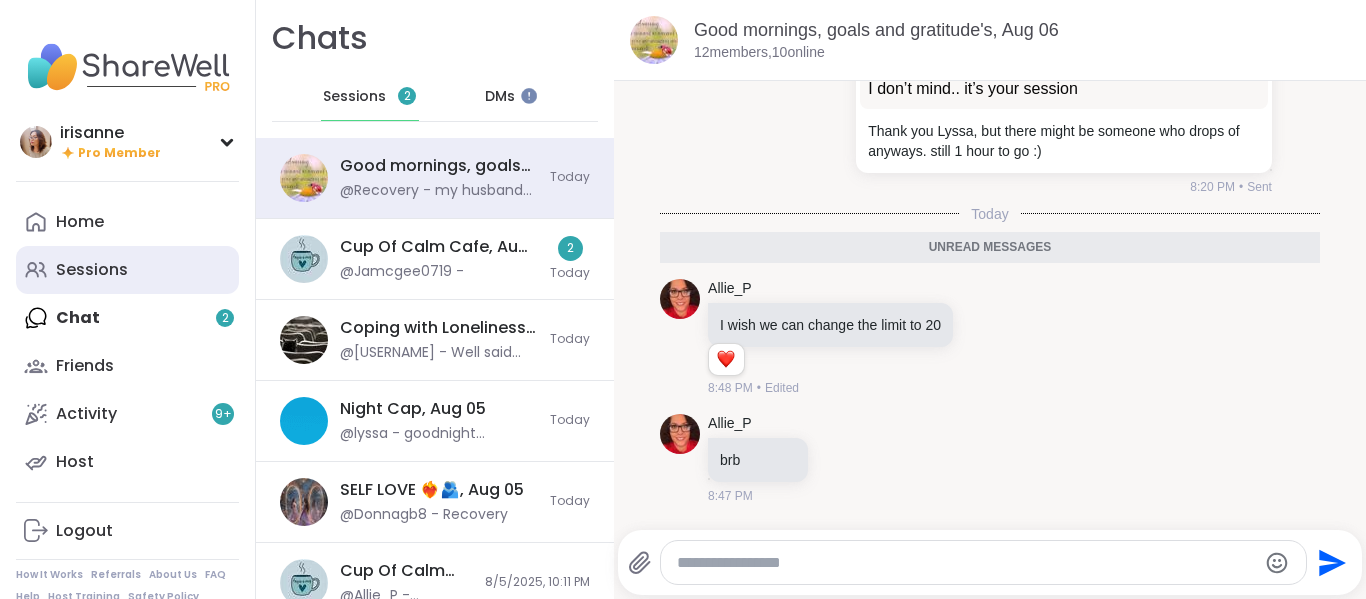 click on "Sessions" at bounding box center (127, 270) 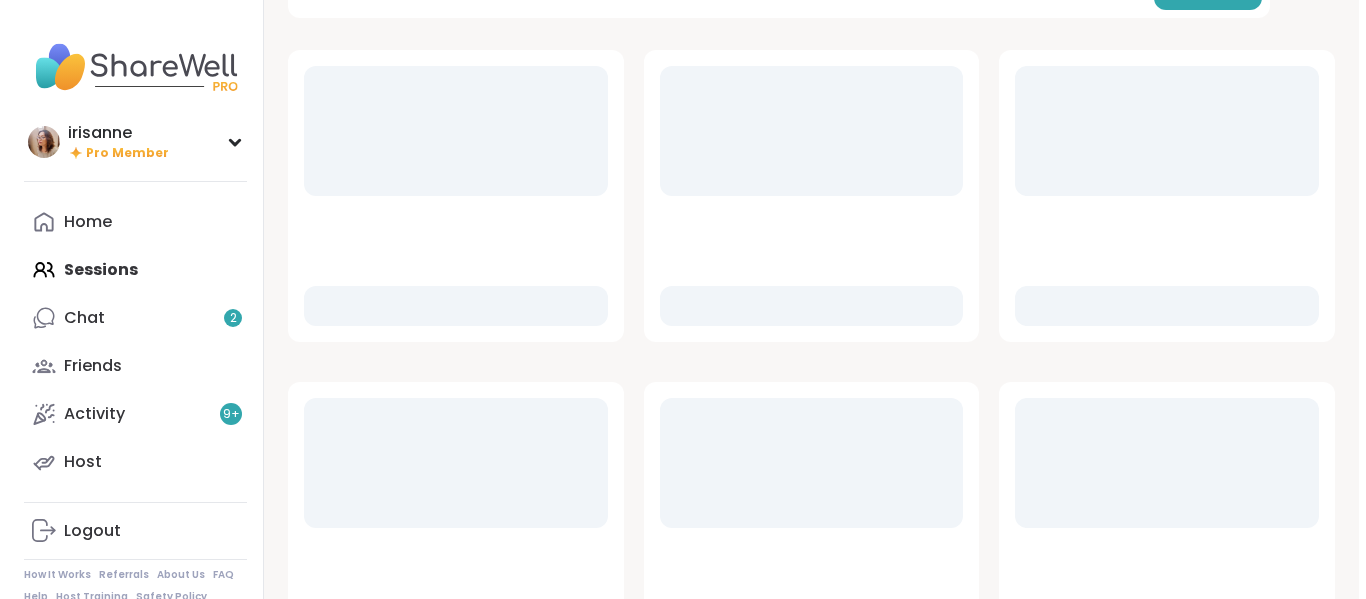 scroll, scrollTop: 261, scrollLeft: 0, axis: vertical 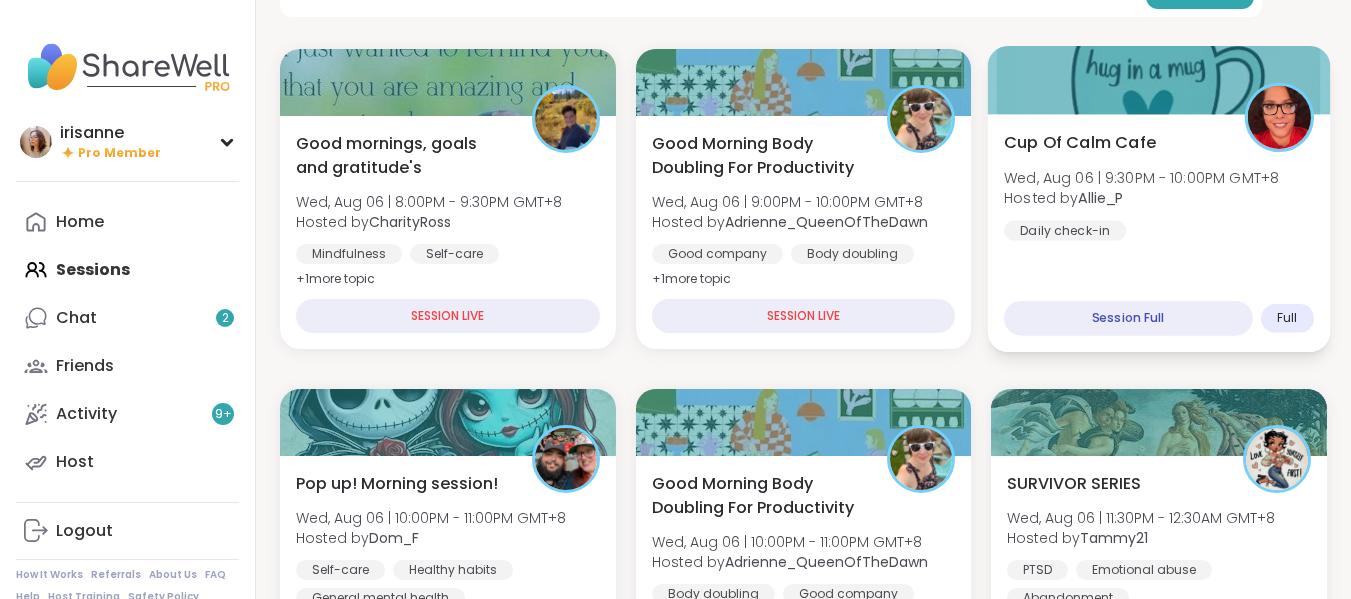 click on "Cup Of Calm Cafe Wed, Aug 06 | 9:30PM - 10:00PM GMT+8 Hosted by  Allie_P Daily check-in Session Full Full" at bounding box center (1159, 233) 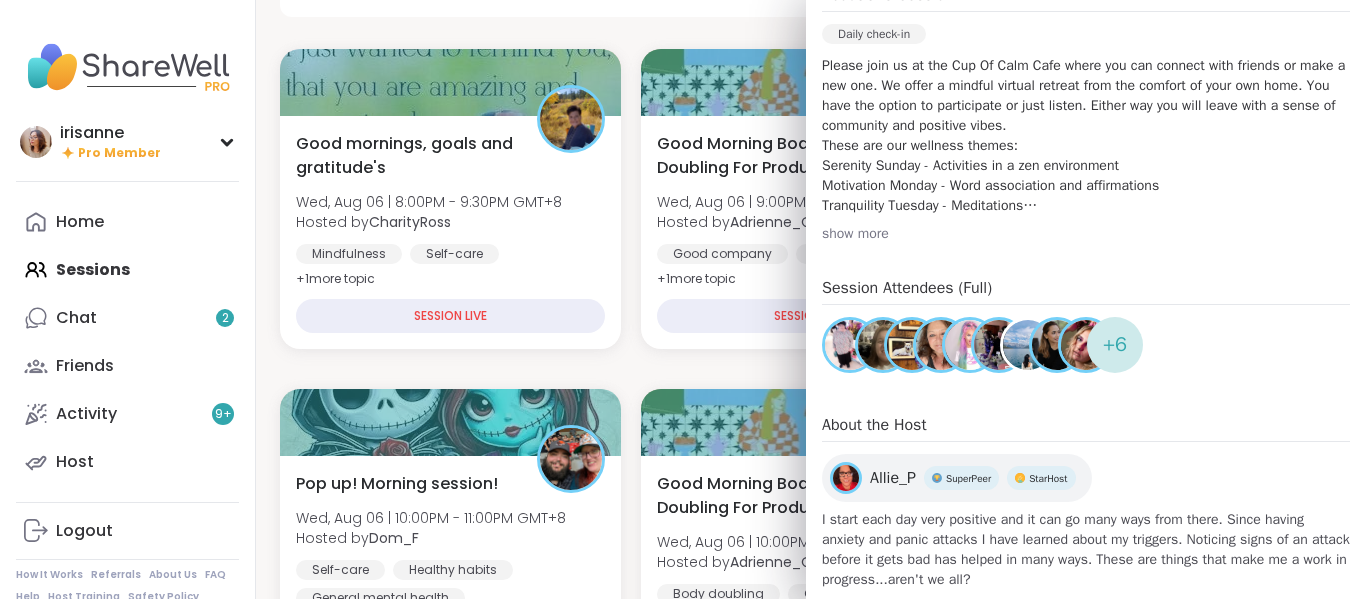 scroll, scrollTop: 440, scrollLeft: 0, axis: vertical 